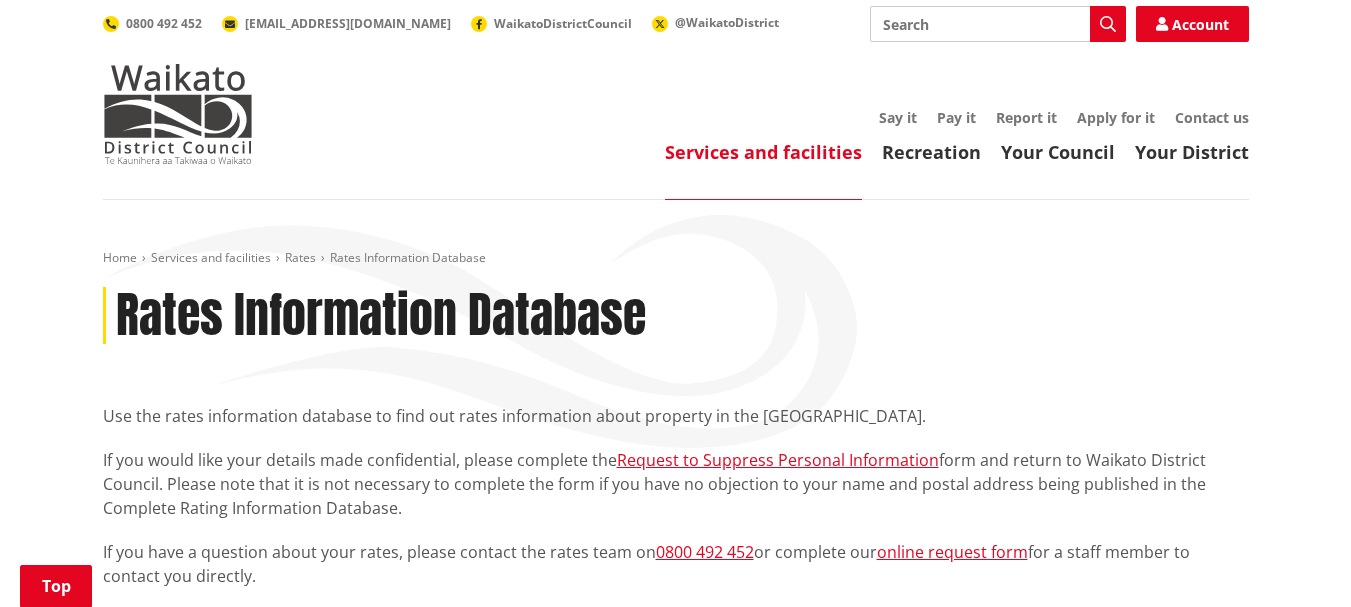 scroll, scrollTop: 400, scrollLeft: 0, axis: vertical 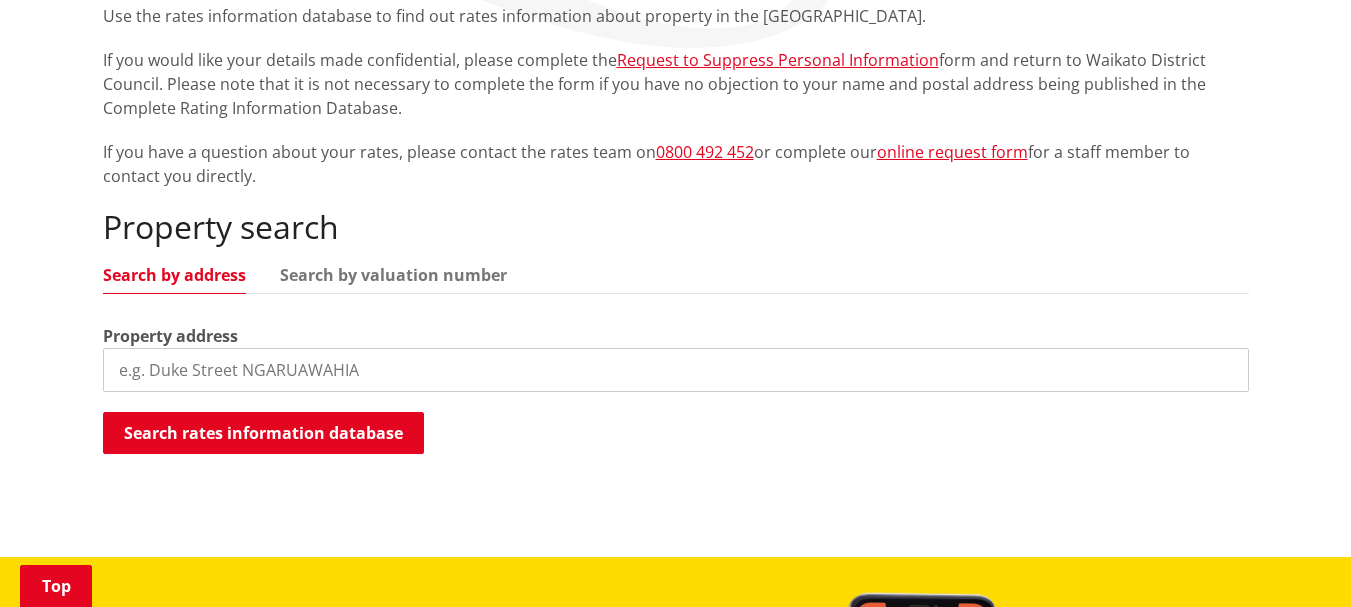 click at bounding box center [676, 370] 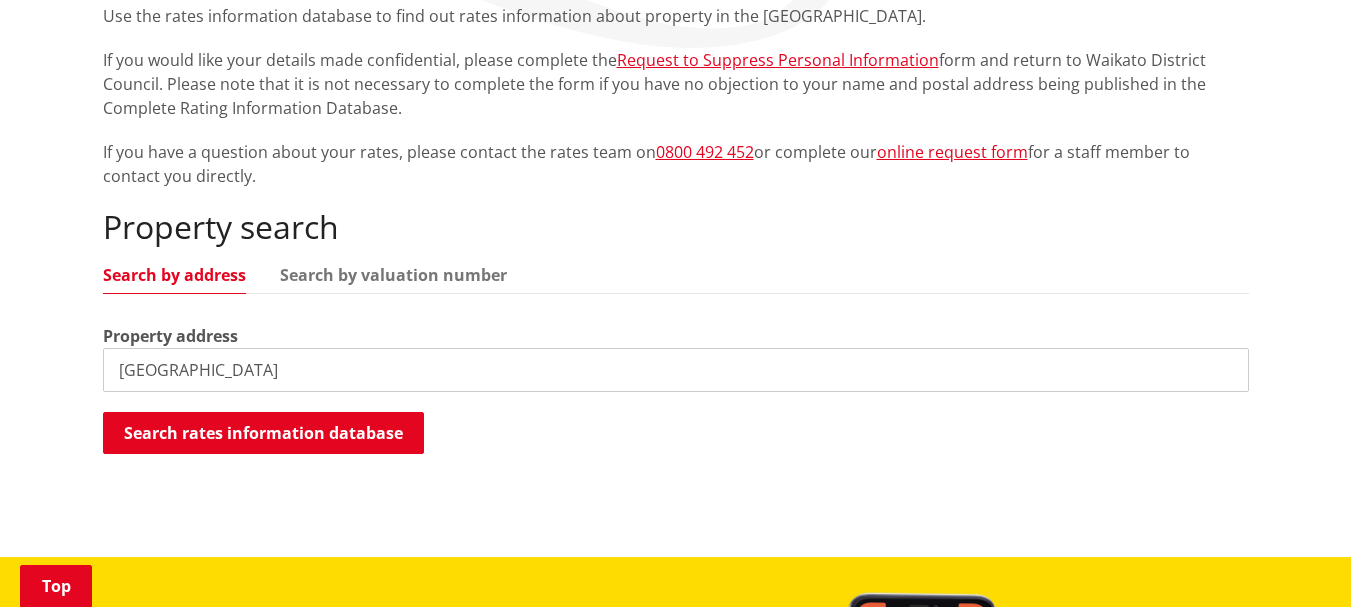 drag, startPoint x: 374, startPoint y: 375, endPoint x: 348, endPoint y: 372, distance: 26.172504 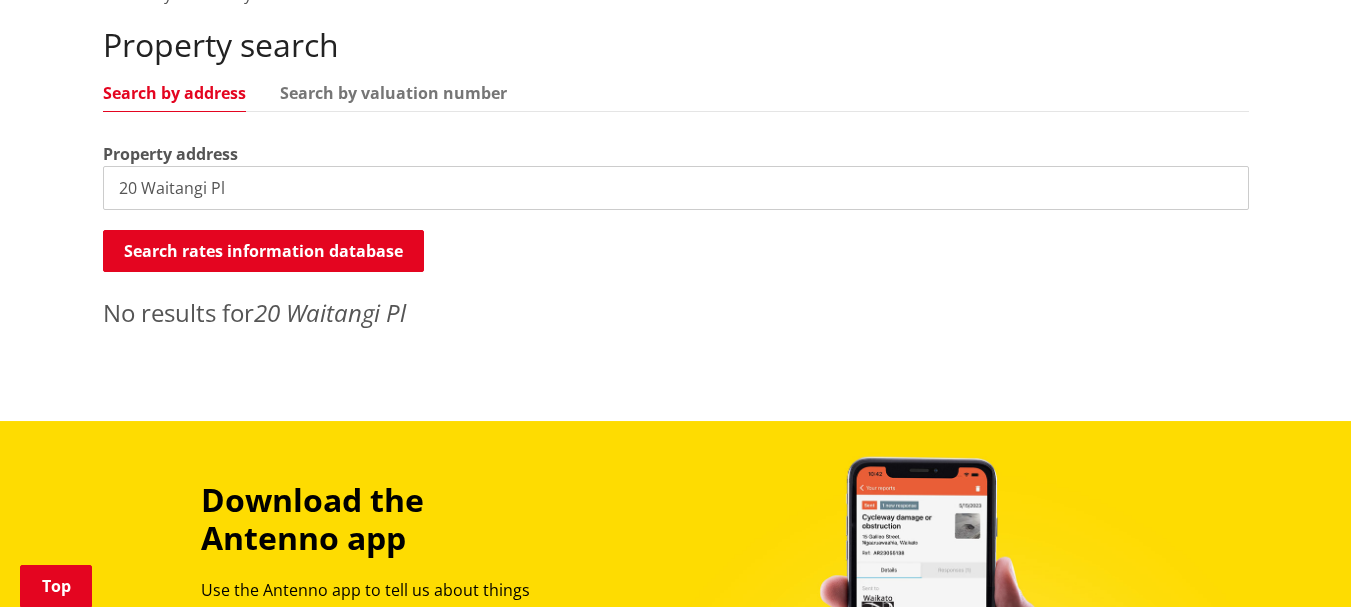 scroll, scrollTop: 600, scrollLeft: 0, axis: vertical 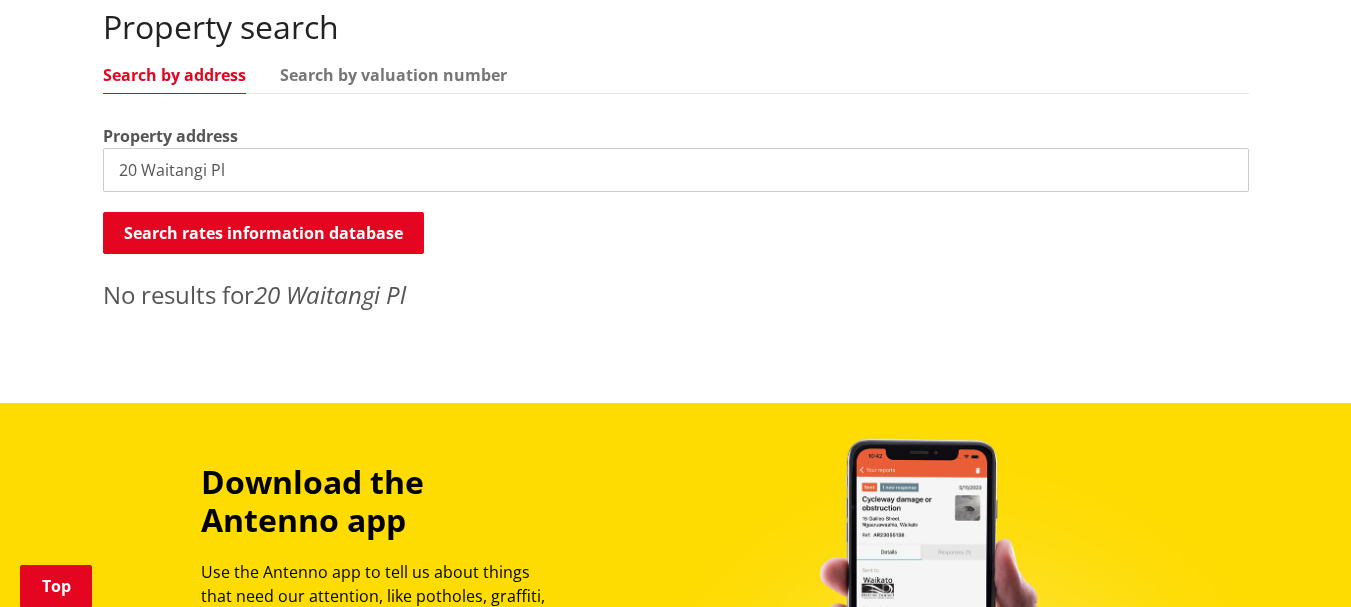 click on "20 Waitangi Pl" at bounding box center [676, 170] 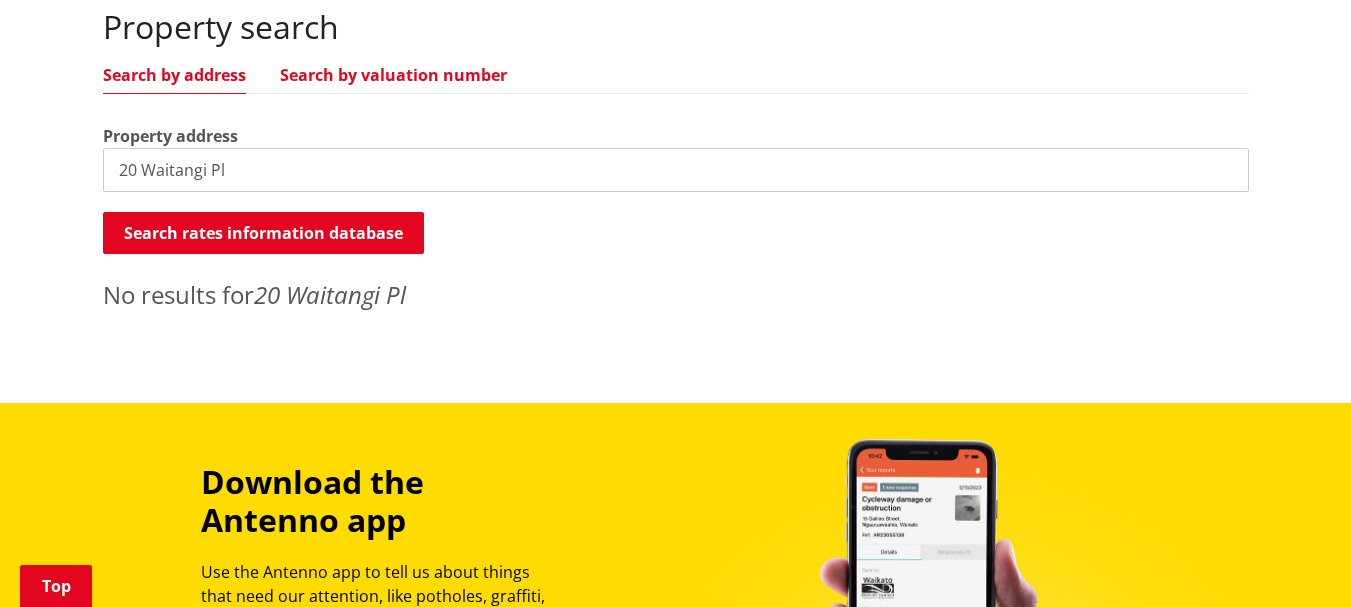 click on "Search by valuation number" at bounding box center [393, 75] 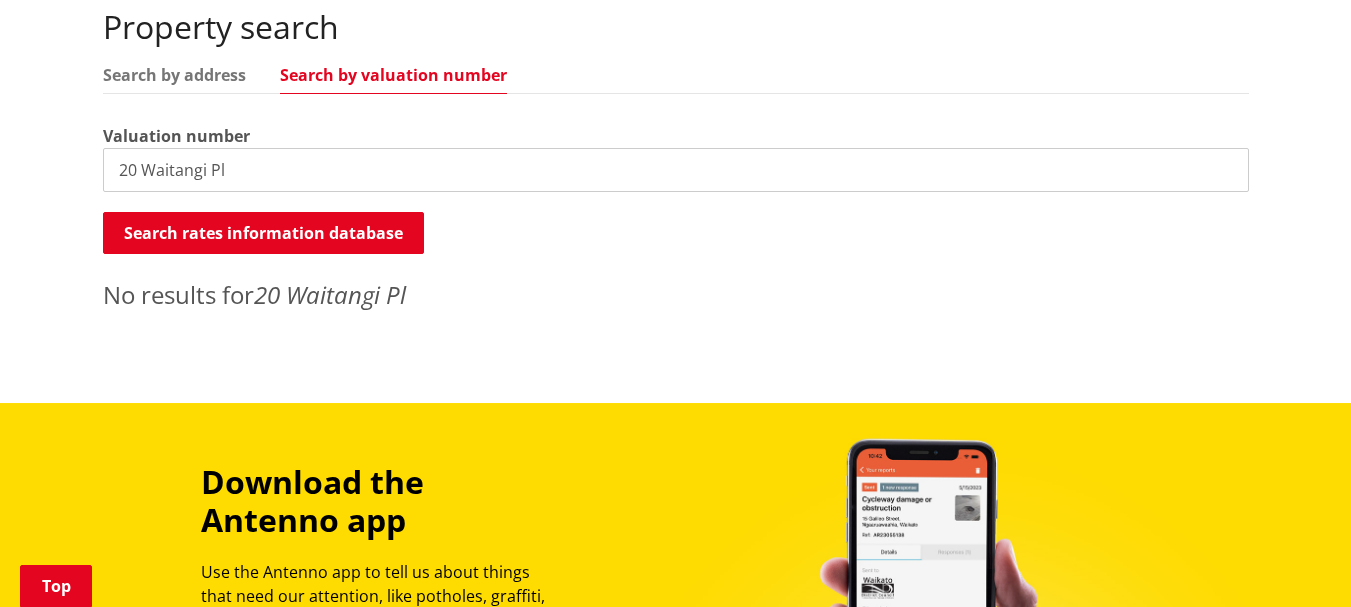 drag, startPoint x: 312, startPoint y: 170, endPoint x: 96, endPoint y: 175, distance: 216.05786 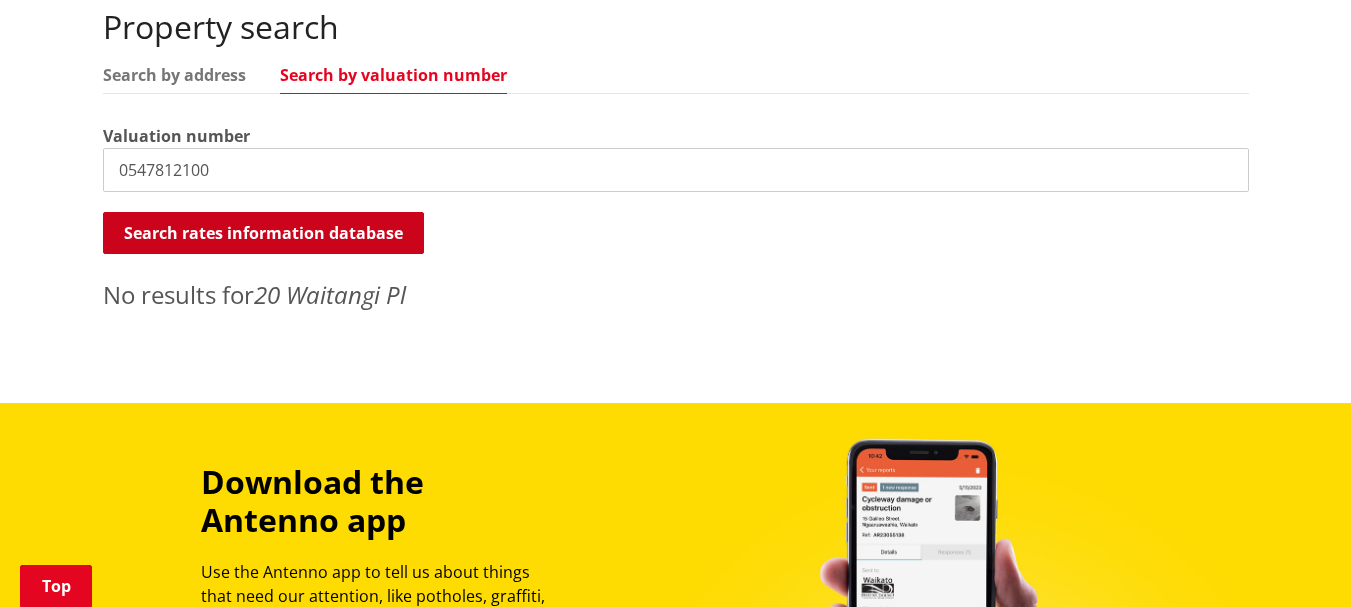 click on "Search rates information database" at bounding box center (263, 233) 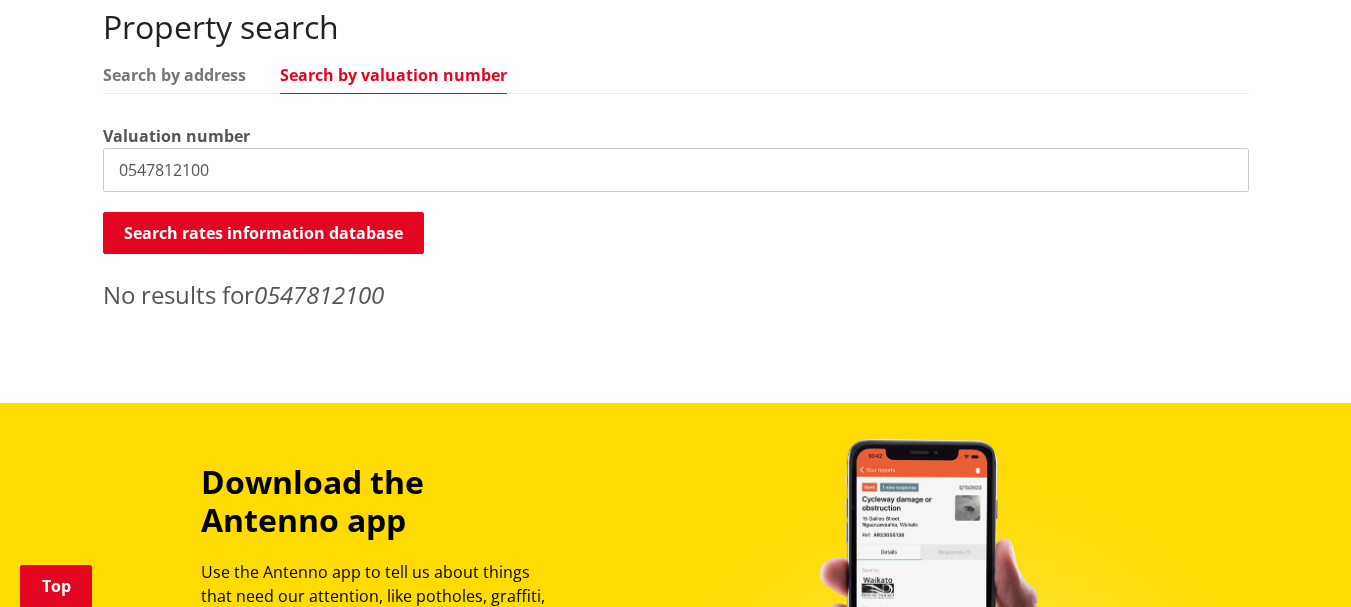 click on "0547812100" at bounding box center (676, 170) 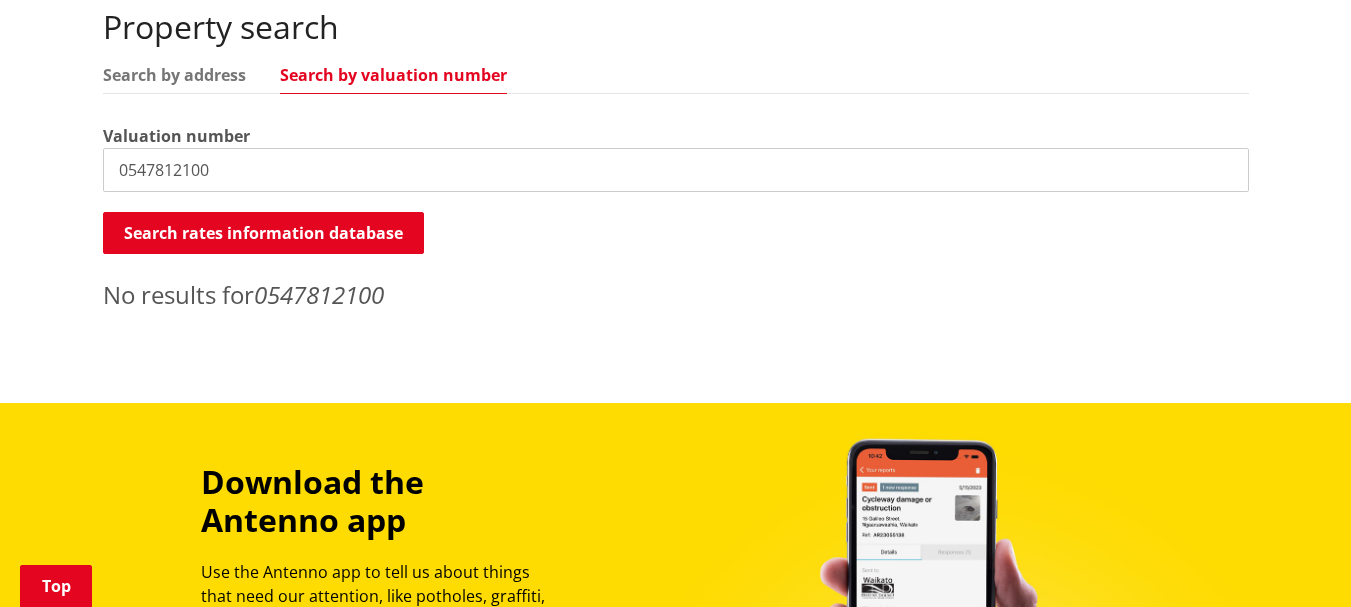 click on "0547812100" at bounding box center (676, 170) 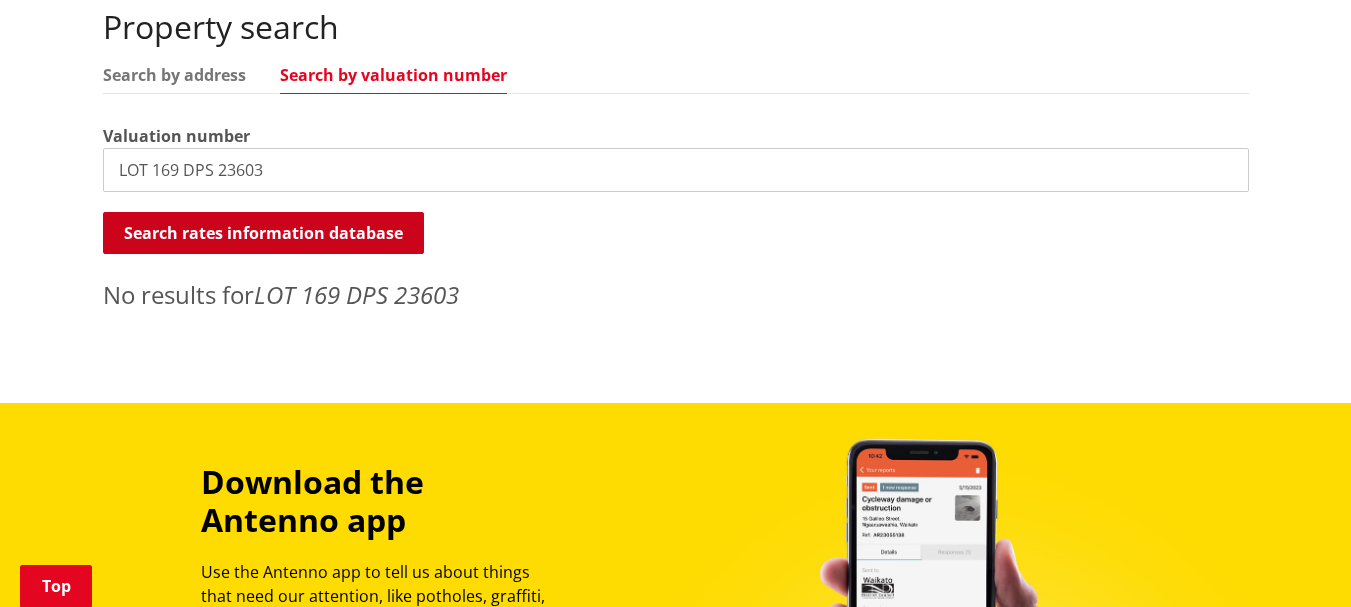 click on "Search rates information database" at bounding box center (263, 233) 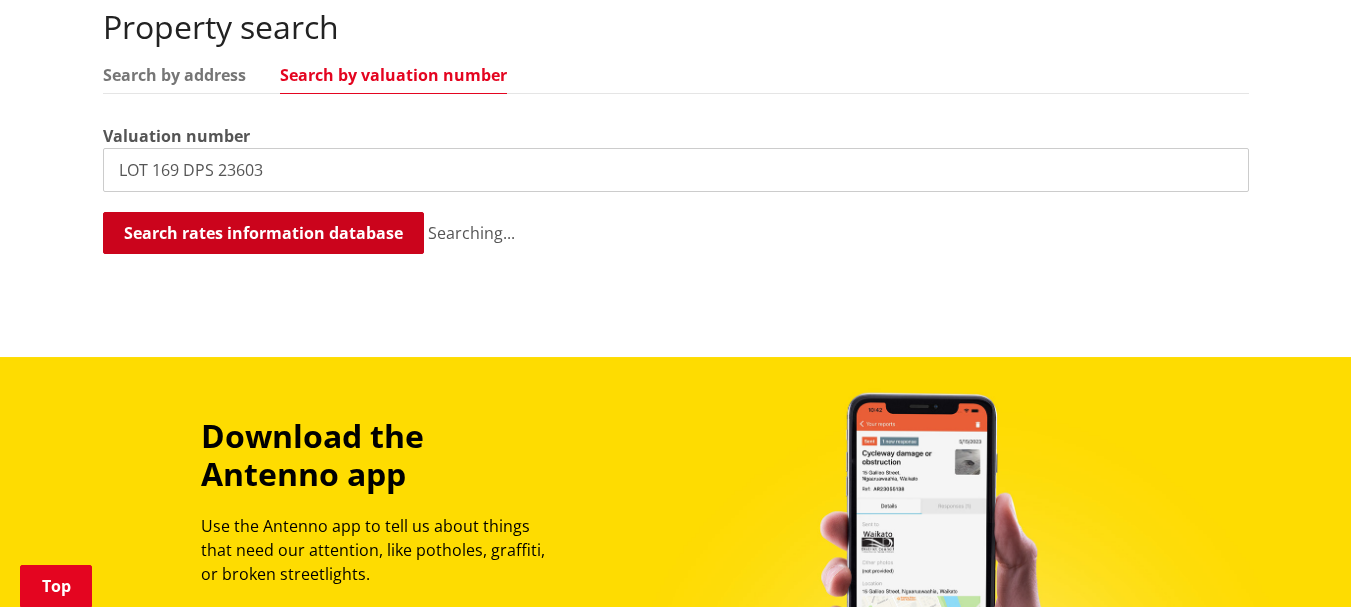 click on "Search rates information database" at bounding box center [263, 233] 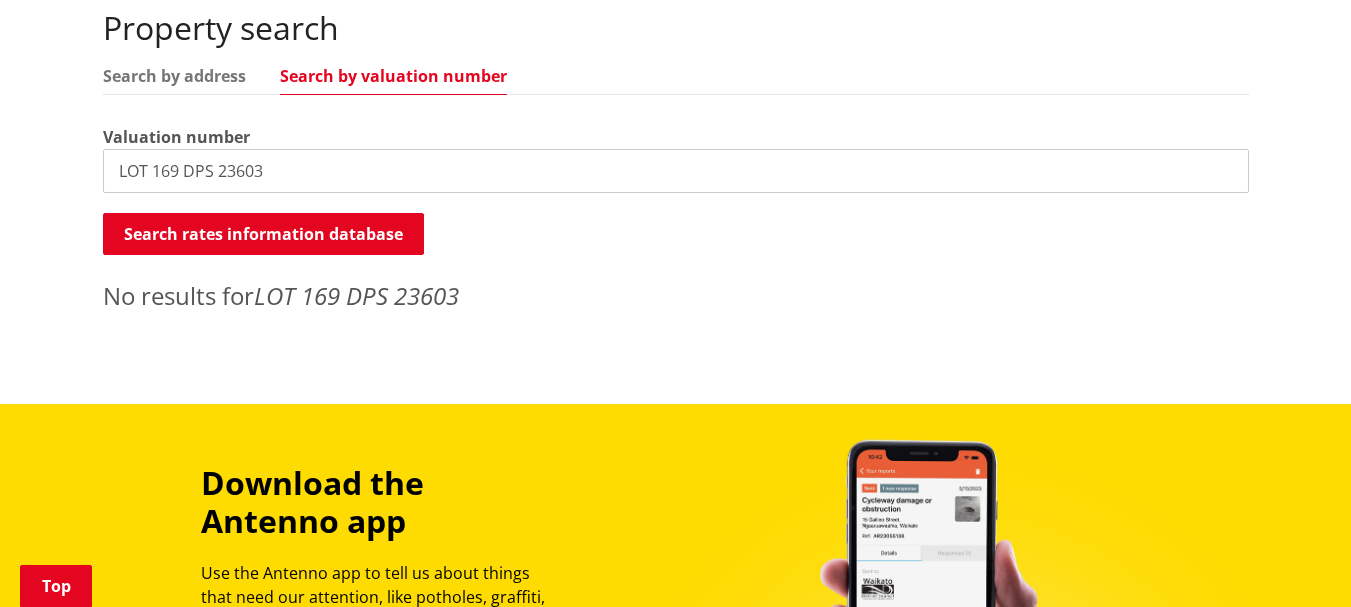scroll, scrollTop: 300, scrollLeft: 0, axis: vertical 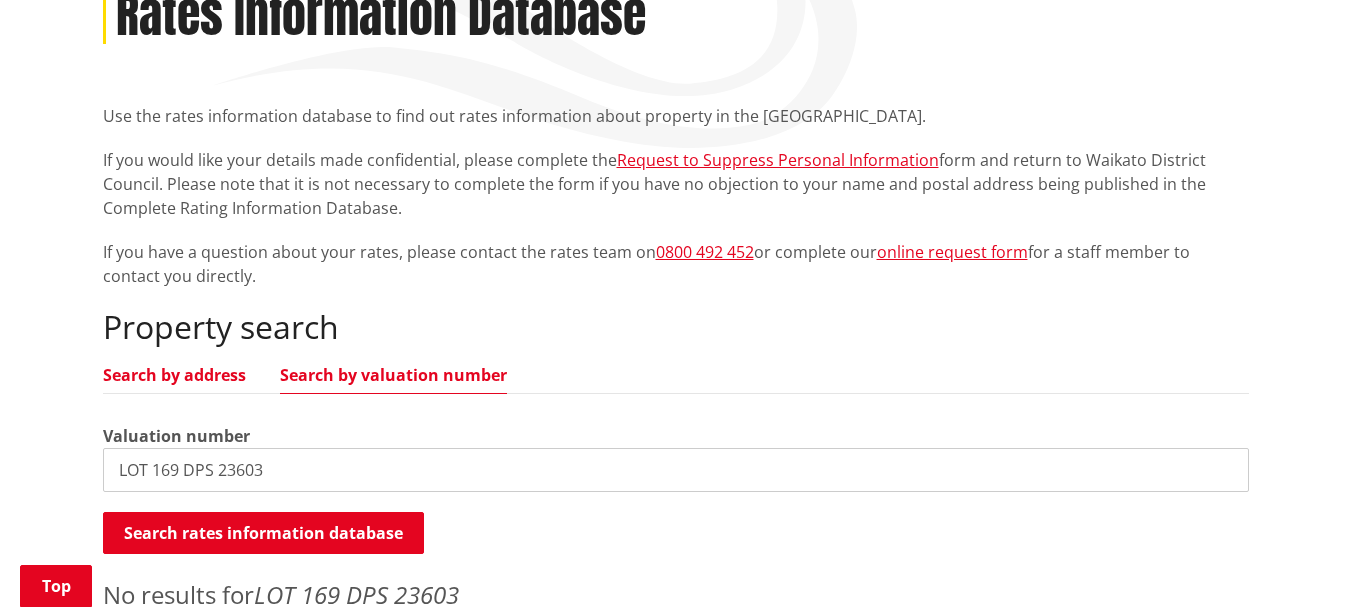 click on "Search by address" at bounding box center (174, 375) 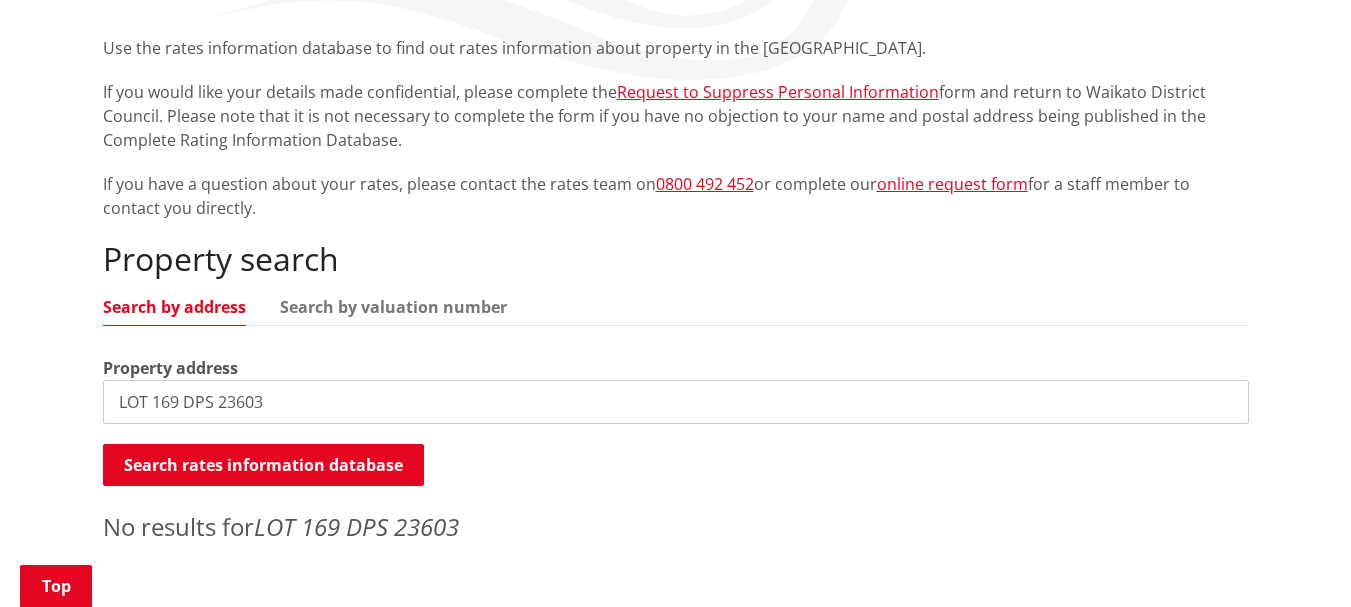 scroll, scrollTop: 400, scrollLeft: 0, axis: vertical 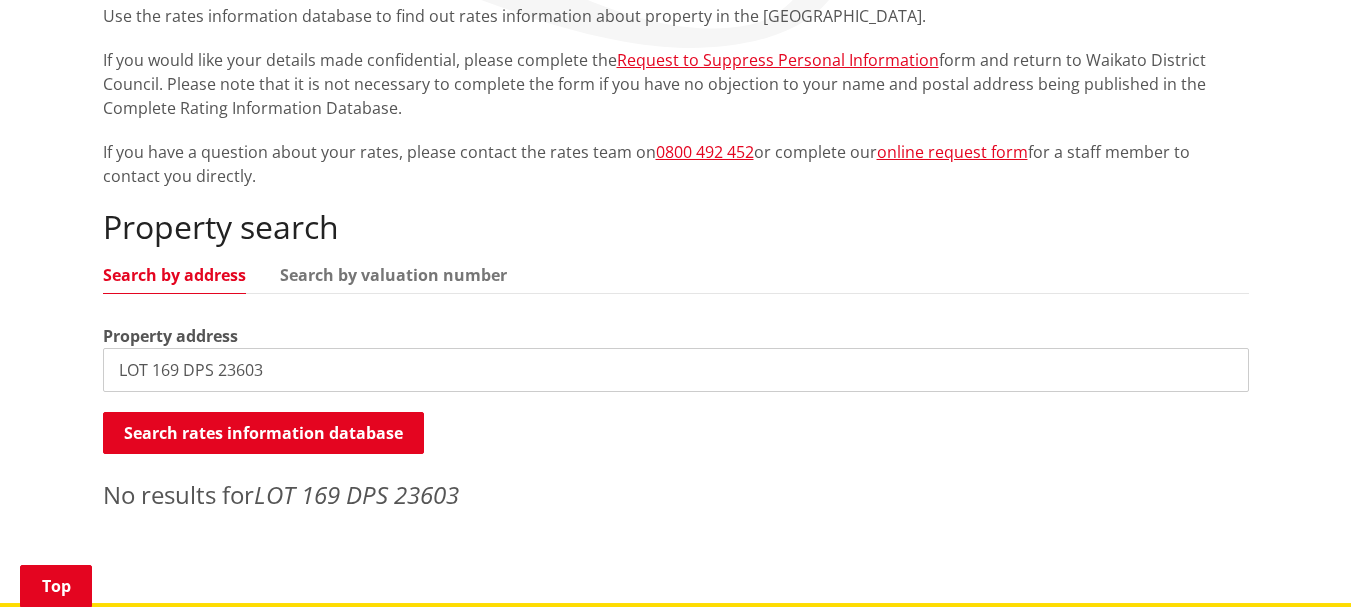 drag, startPoint x: 111, startPoint y: 367, endPoint x: 266, endPoint y: 367, distance: 155 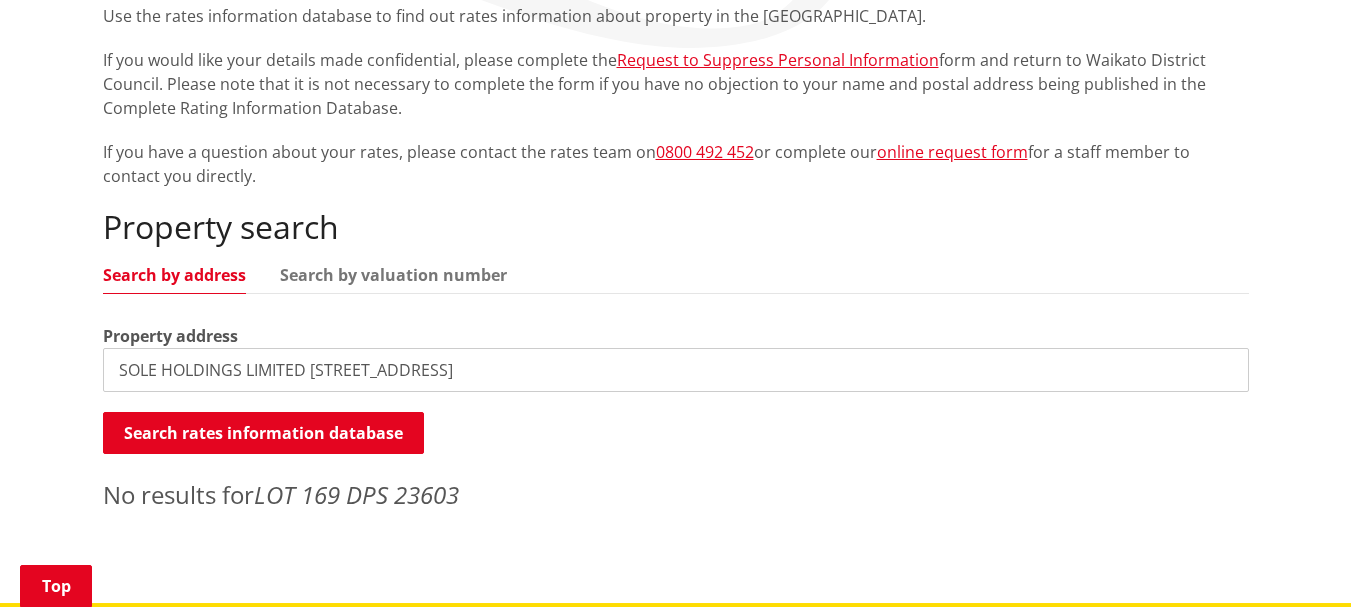 type on "SOLE HOLDINGS LIMITED [STREET_ADDRESS]" 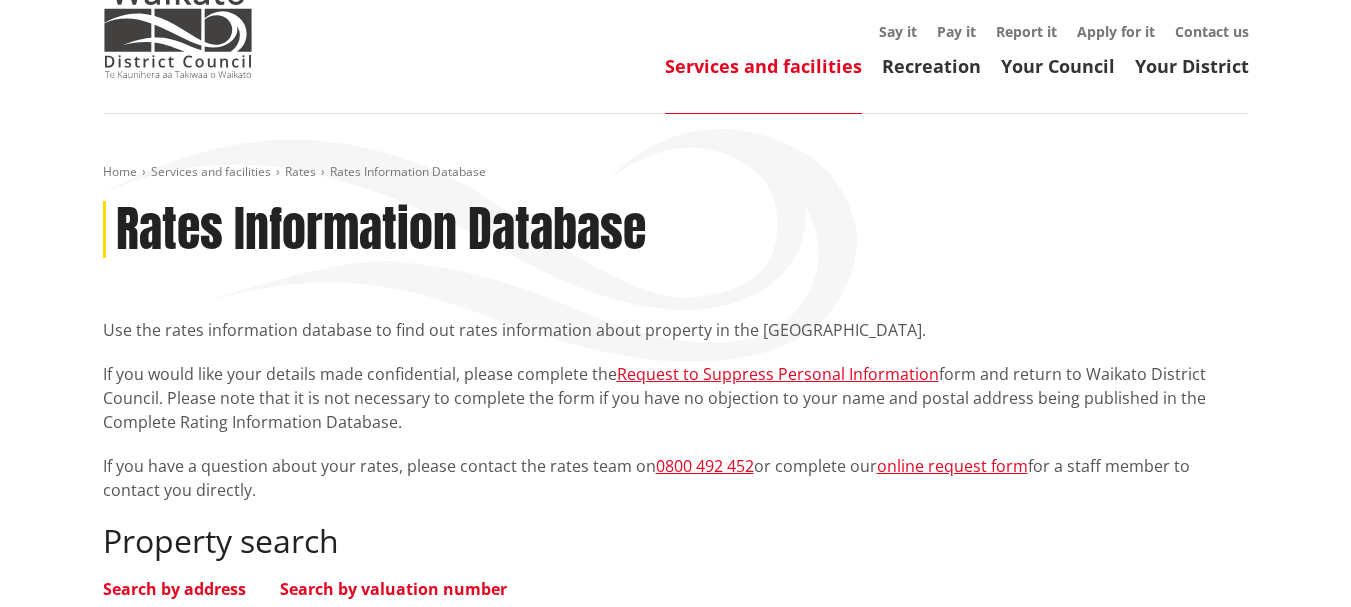 scroll, scrollTop: 0, scrollLeft: 0, axis: both 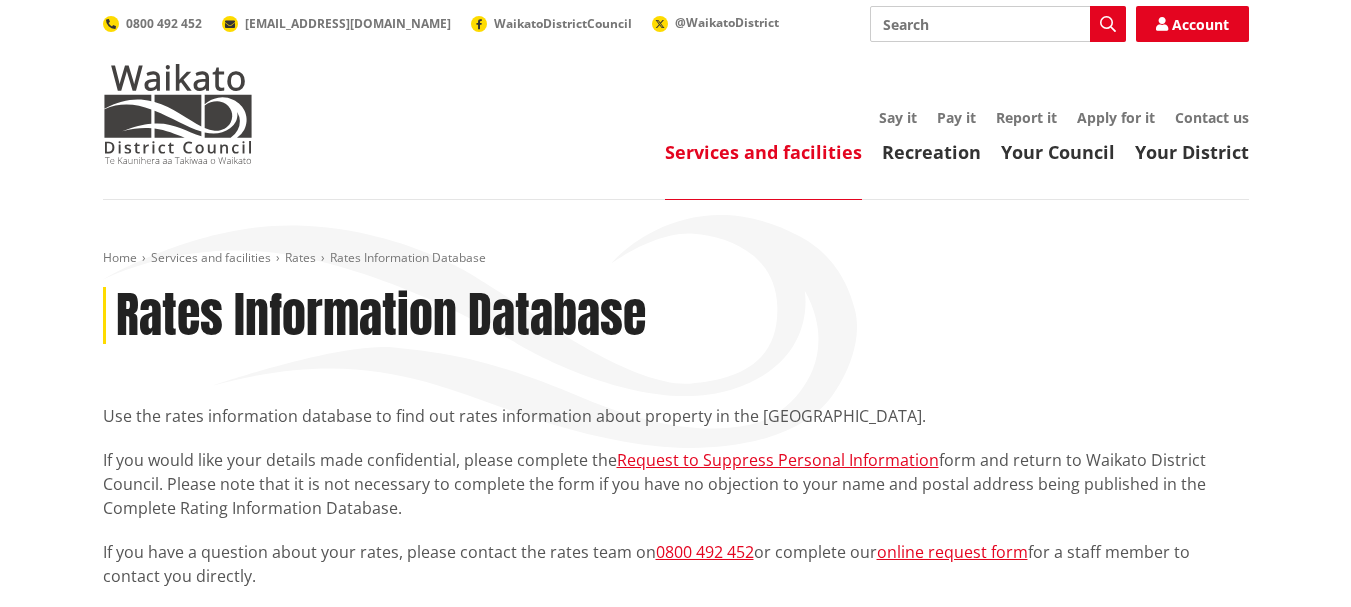 click on "Search" at bounding box center [998, 24] 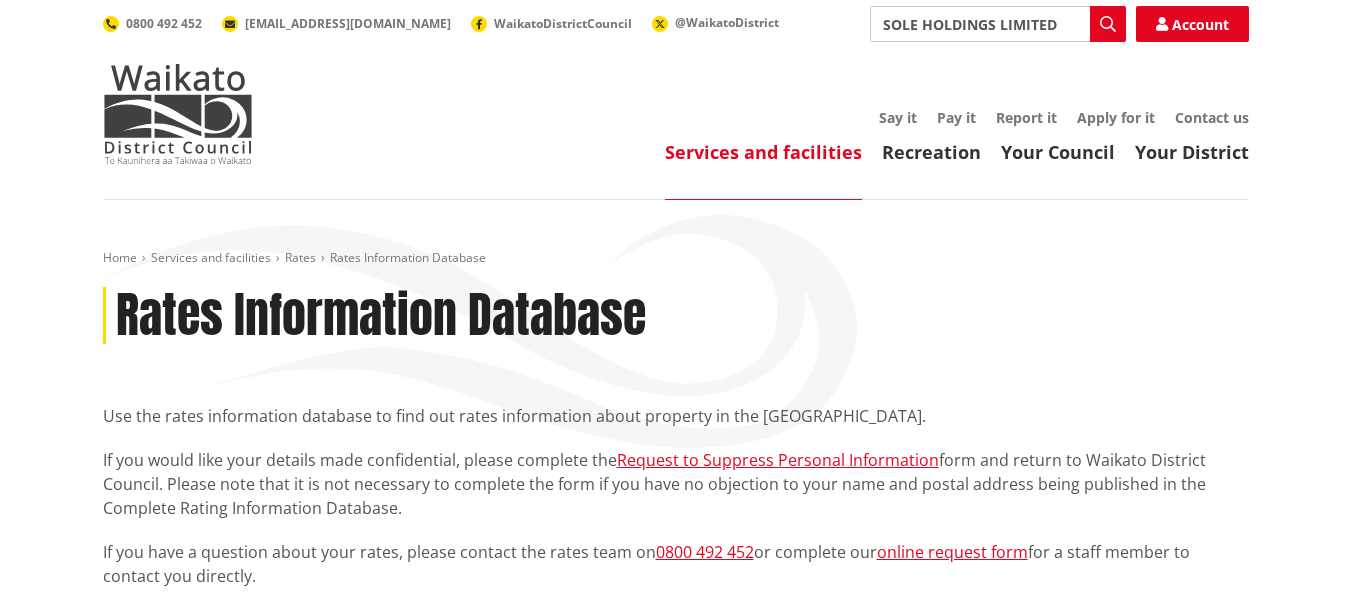 scroll, scrollTop: 0, scrollLeft: 258, axis: horizontal 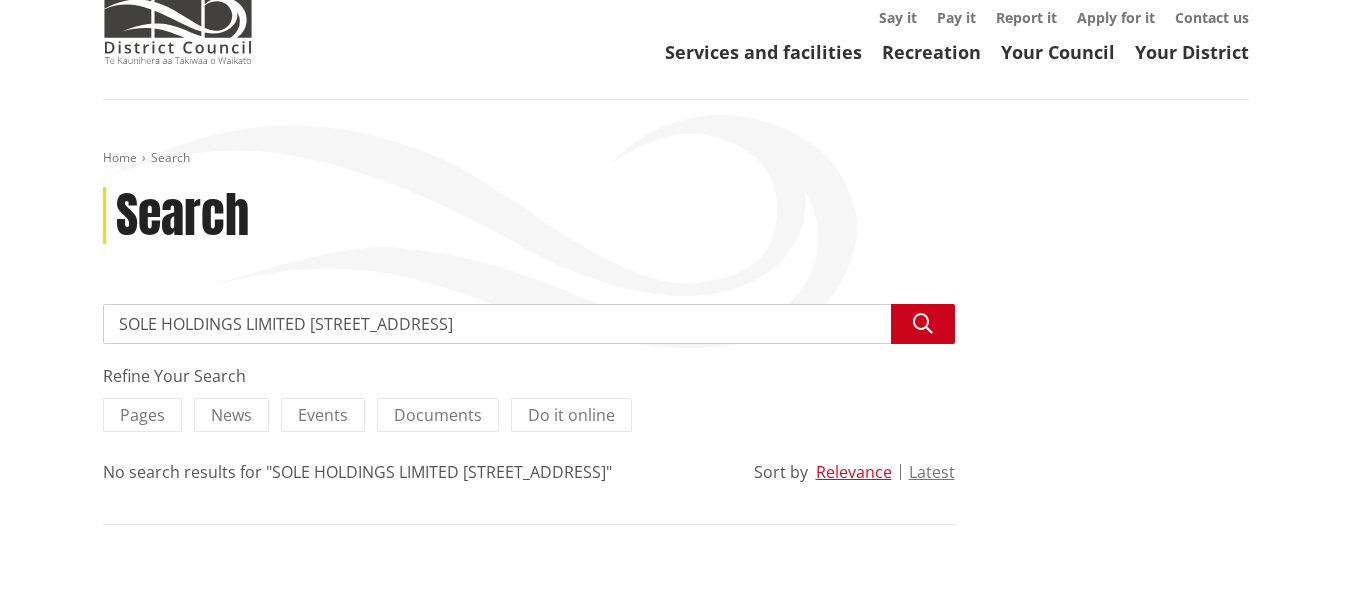 click at bounding box center (923, 324) 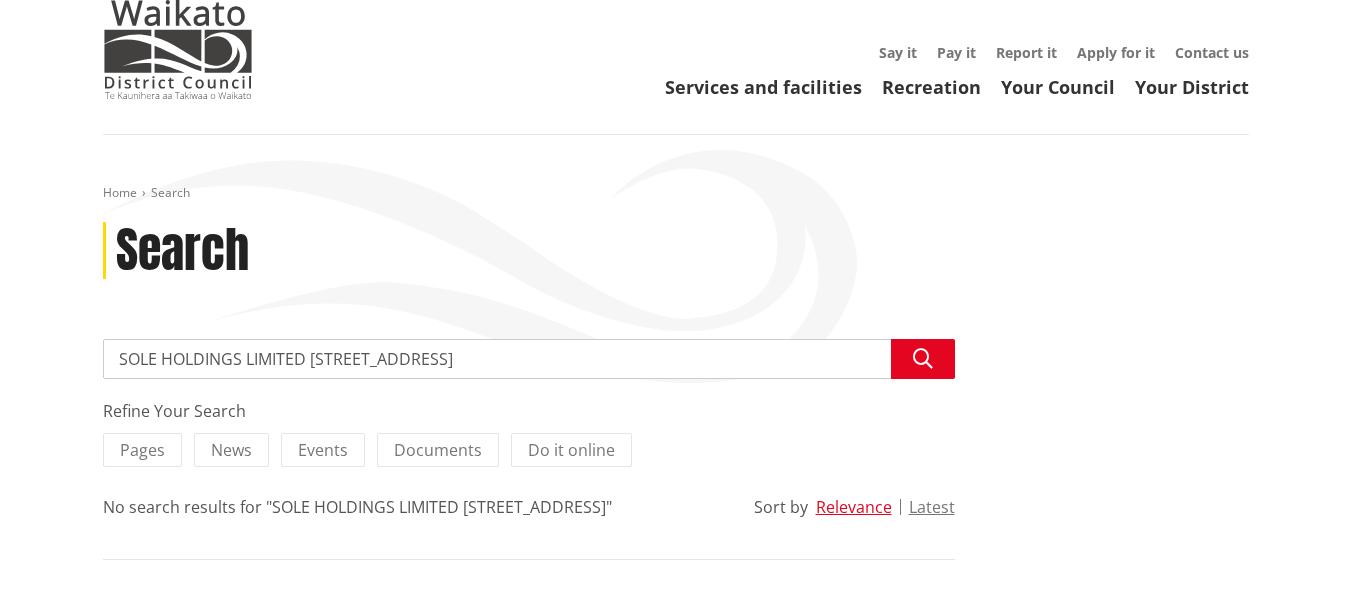 scroll, scrollTop: 100, scrollLeft: 0, axis: vertical 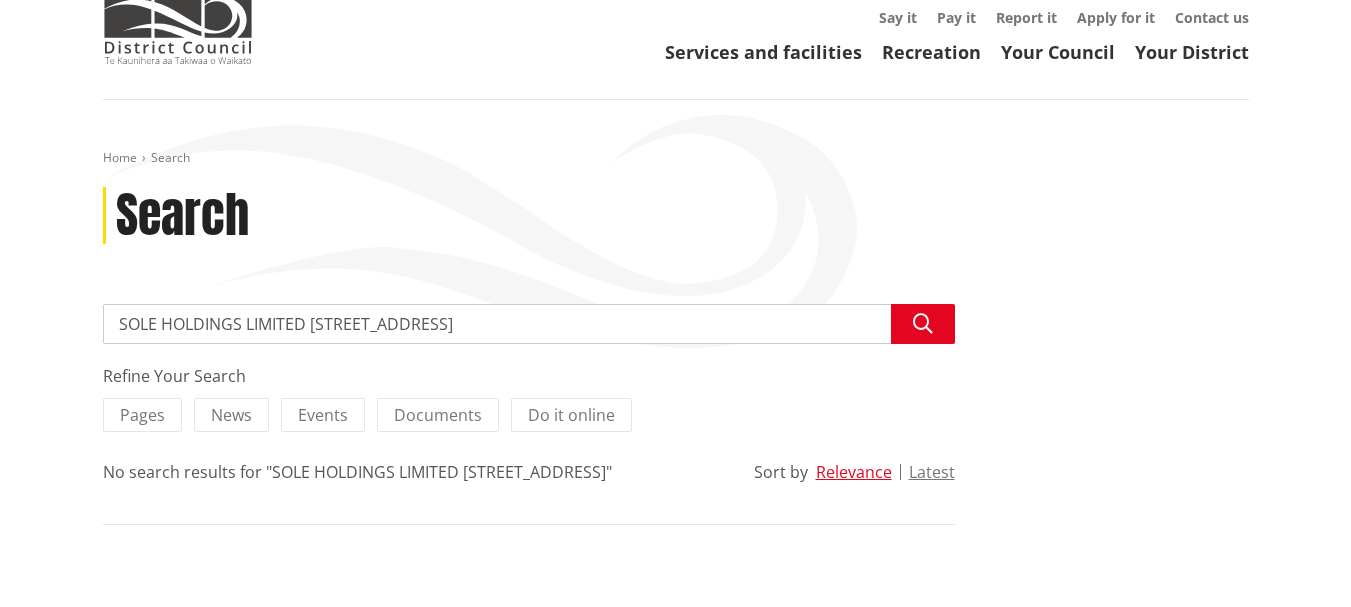 click on "Documents" at bounding box center [438, 415] 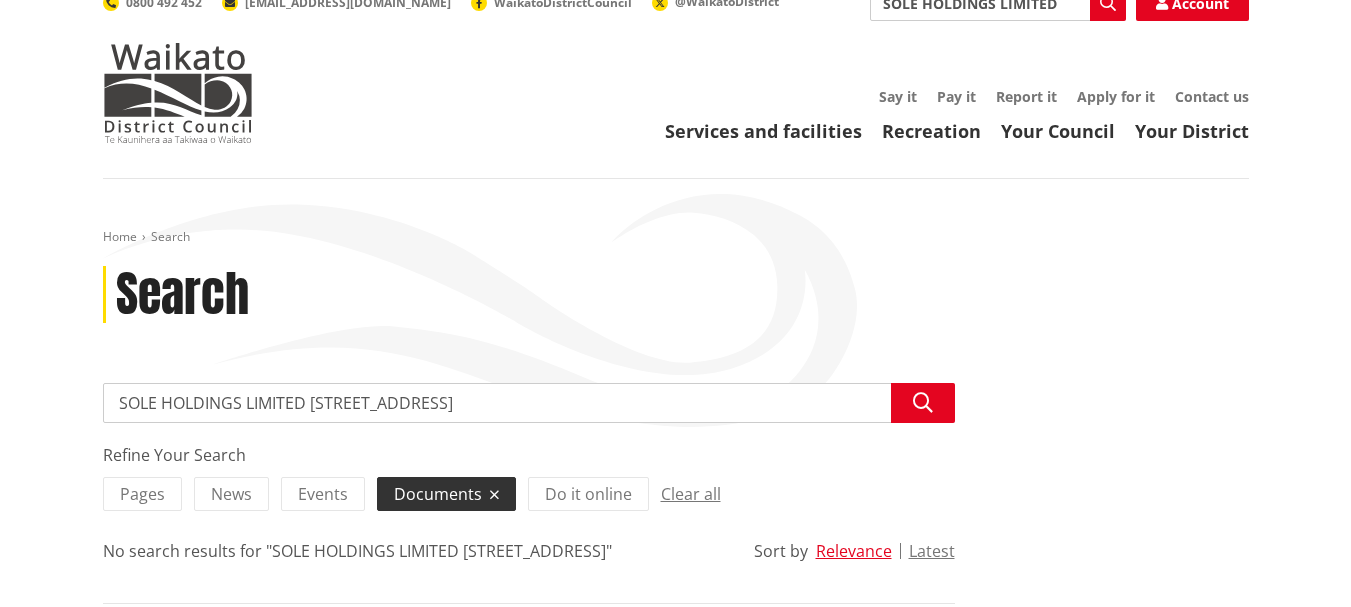 scroll, scrollTop: 0, scrollLeft: 0, axis: both 